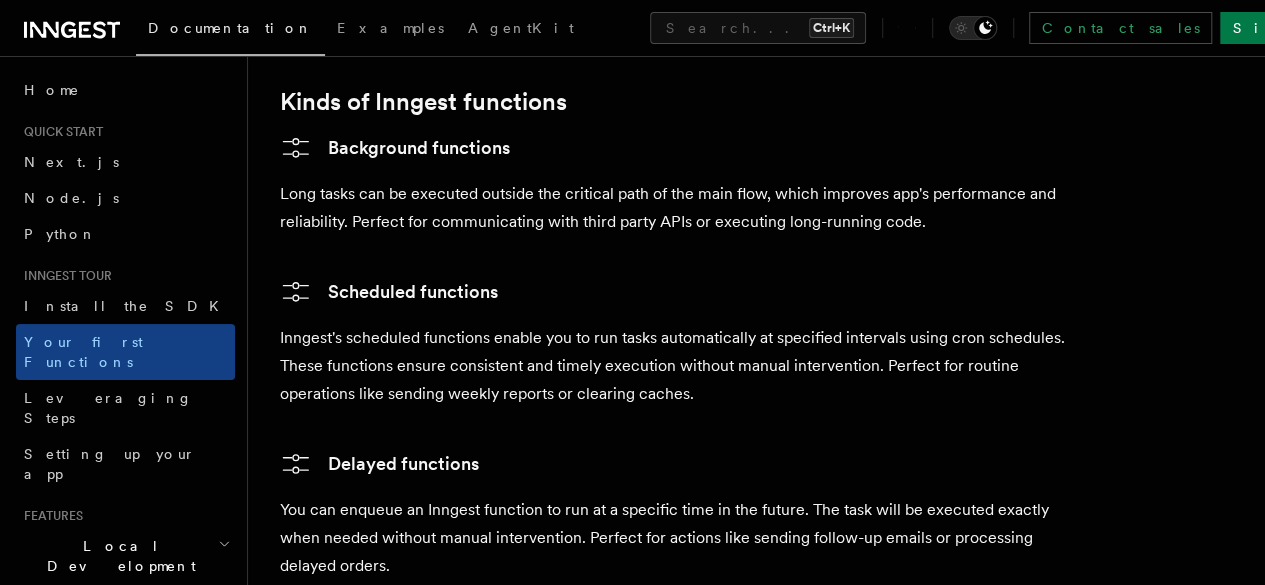 scroll, scrollTop: 3122, scrollLeft: 0, axis: vertical 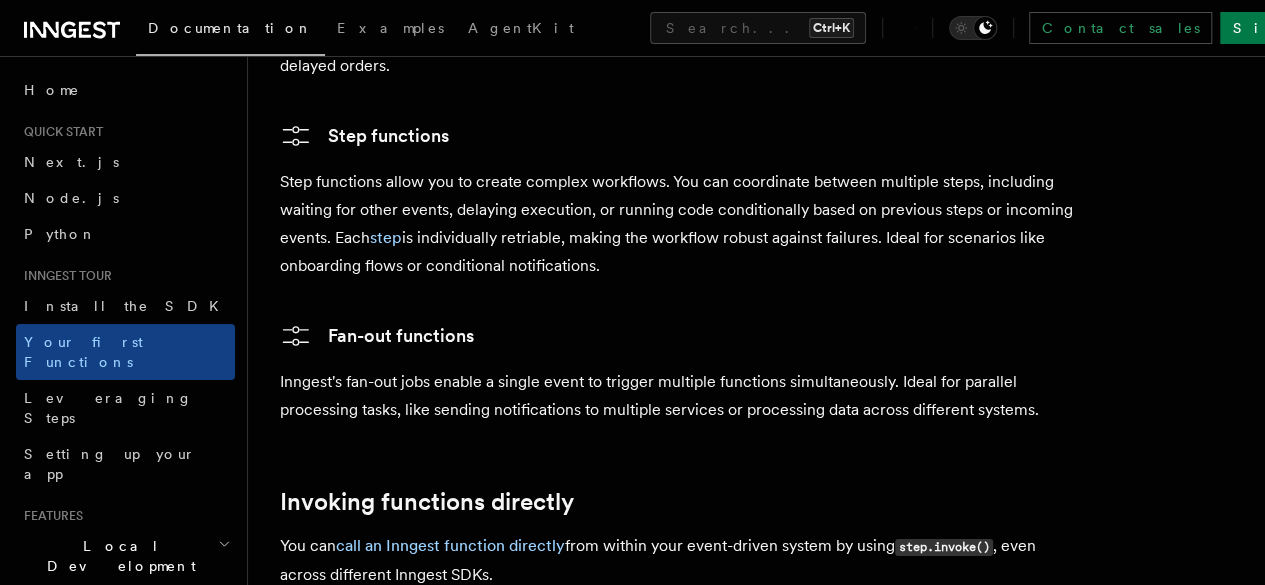 click on "Step functions allow you to create complex workflows. You can coordinate between multiple steps, including waiting for other events, delaying execution, or running code conditionally based on previous steps or incoming events. Each  step  is individually retriable, making the workflow robust against failures. Ideal for scenarios like onboarding flows or conditional notifications." at bounding box center [680, 224] 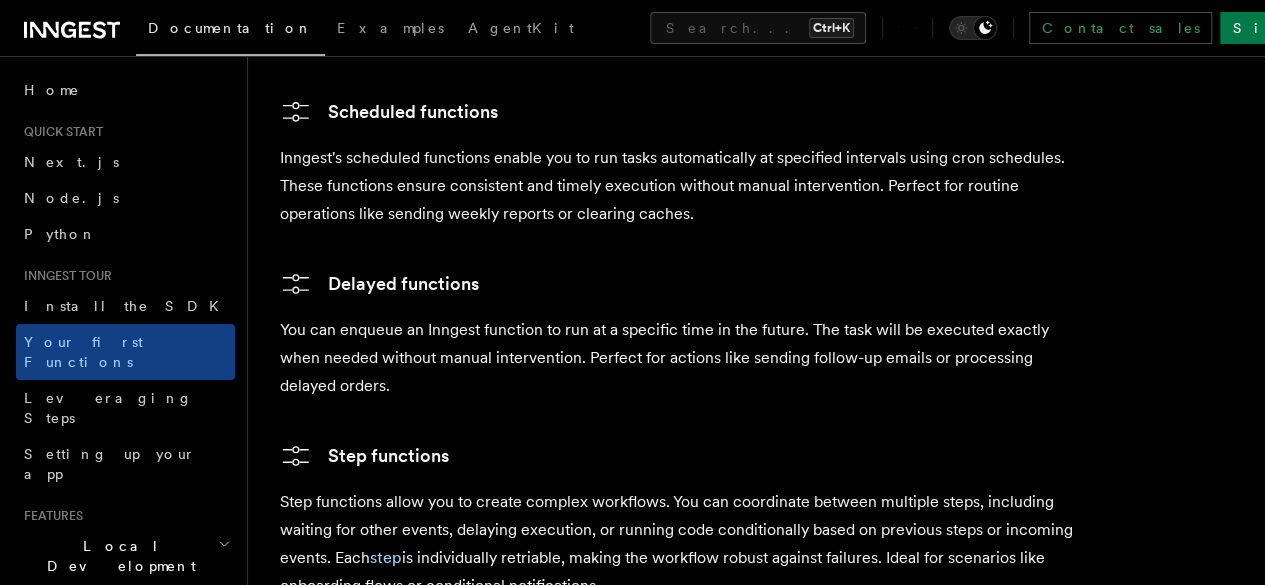 scroll, scrollTop: 3422, scrollLeft: 0, axis: vertical 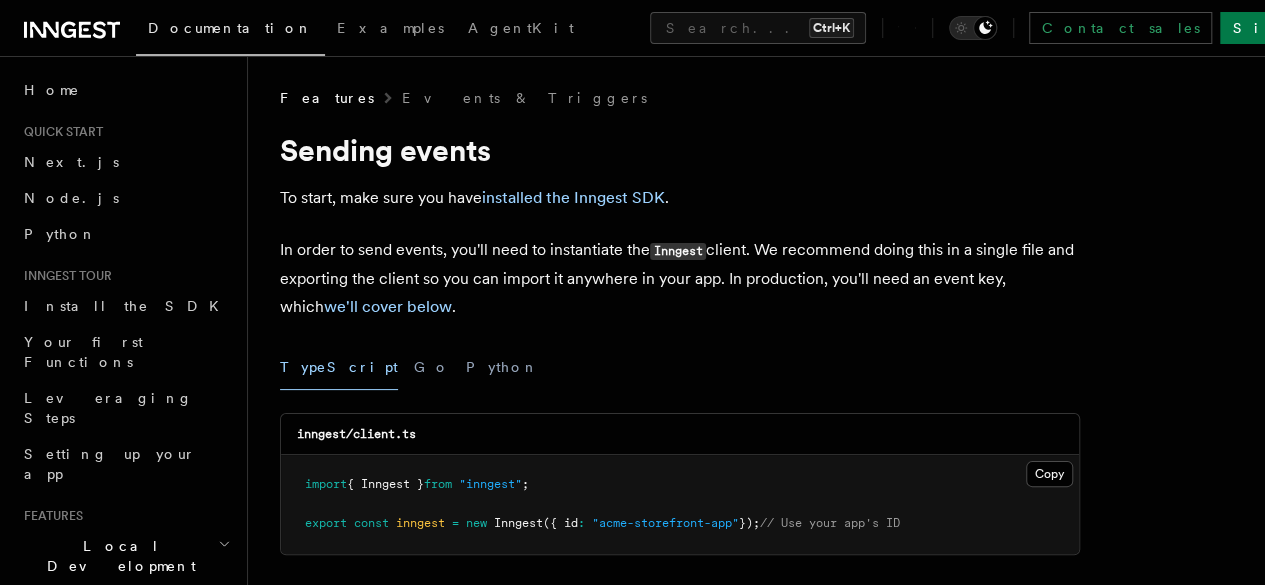 click on "In order to send events, you'll need to instantiate the  Inngest  client. We recommend doing this in a single file and exporting the client so you can import it anywhere in your app. In production, you'll need an event key, which  we'll cover below ." at bounding box center (680, 278) 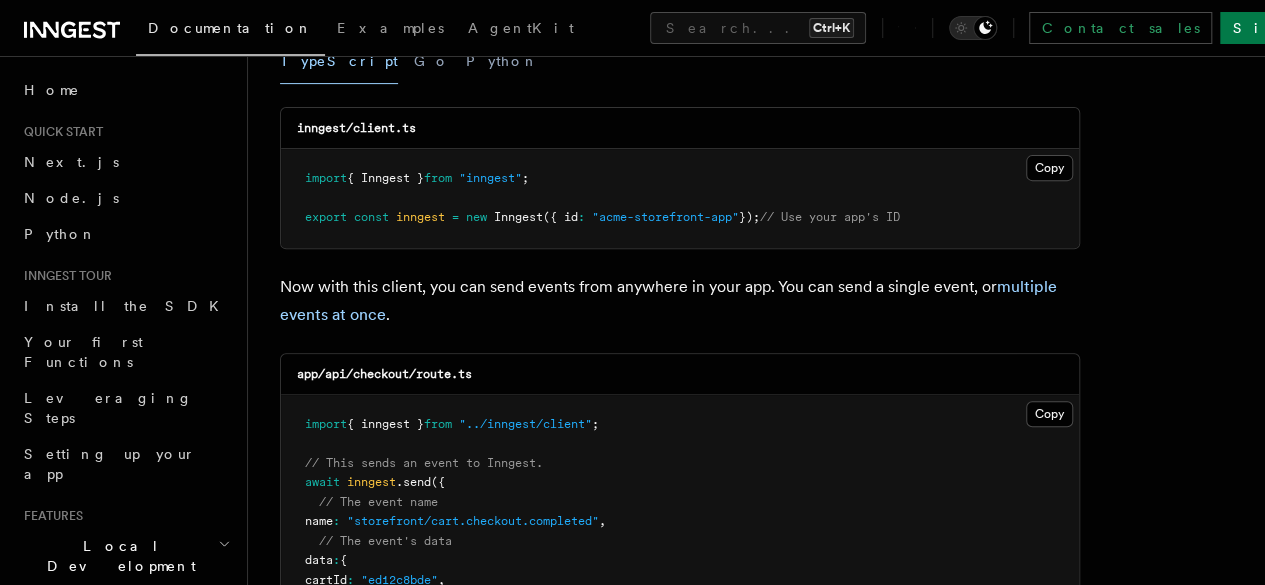 scroll, scrollTop: 400, scrollLeft: 0, axis: vertical 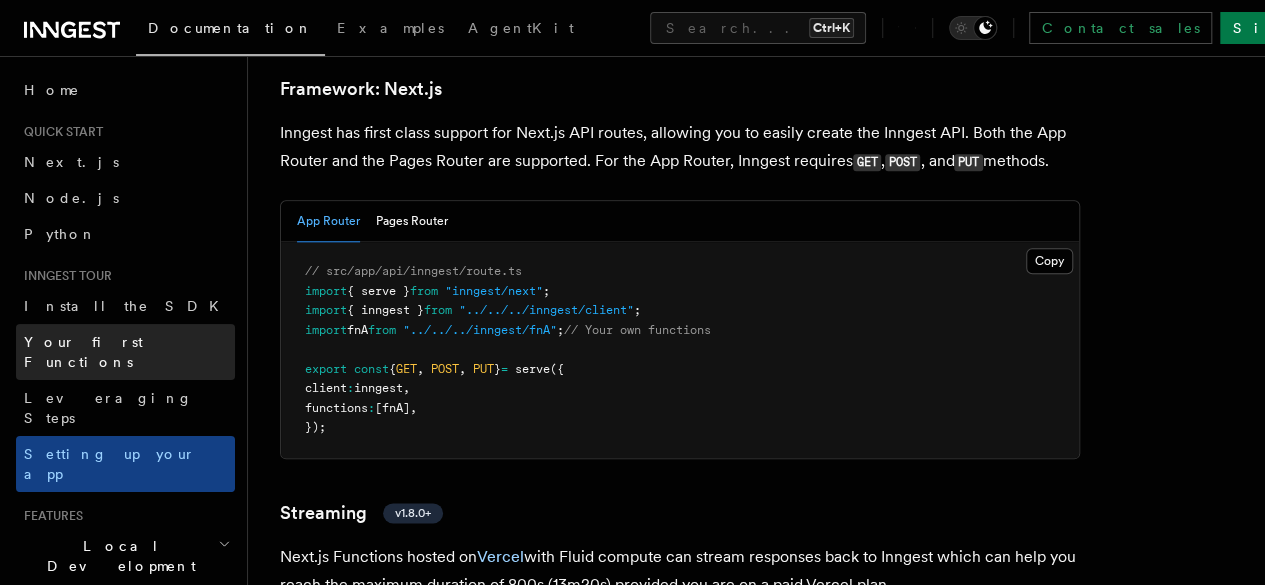 click on "Your first Functions" at bounding box center [125, 352] 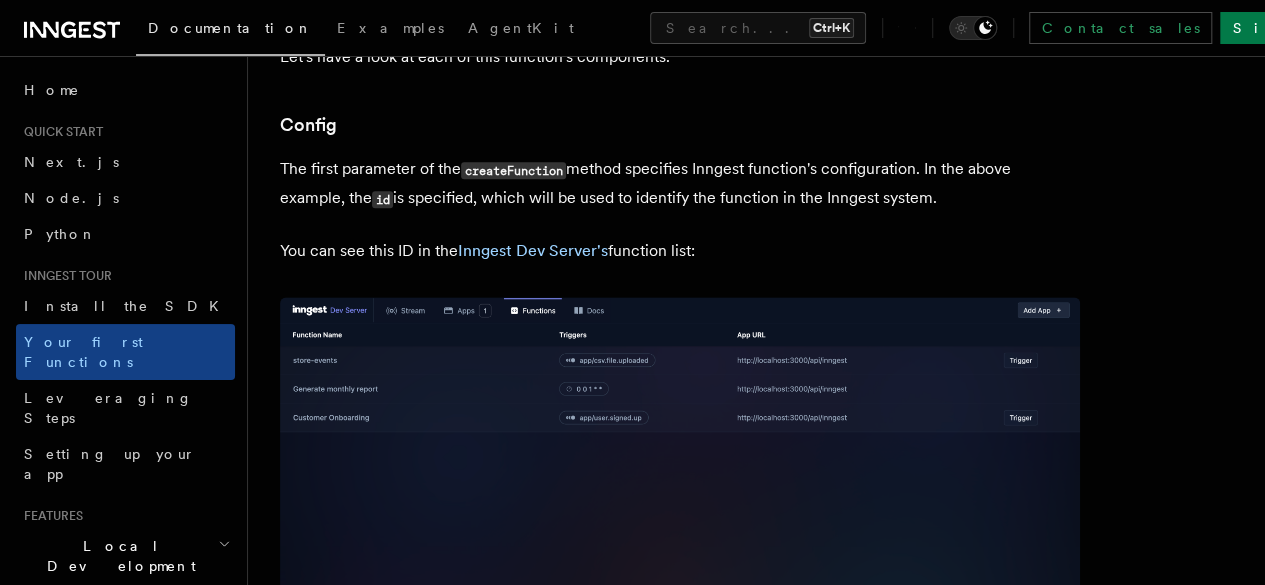 scroll, scrollTop: 1200, scrollLeft: 0, axis: vertical 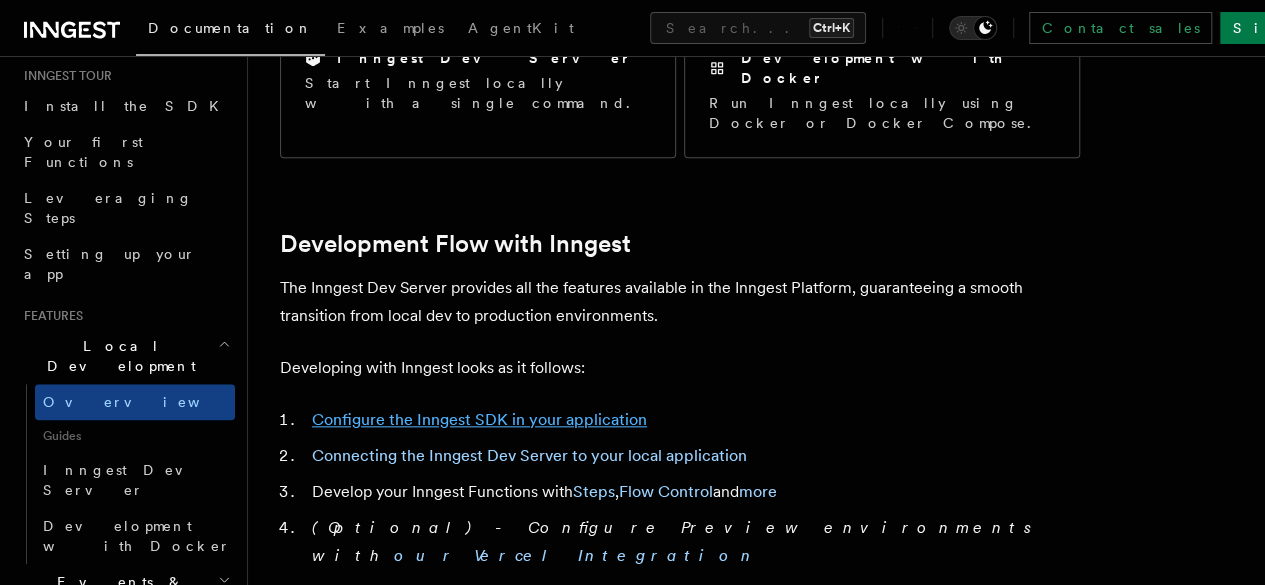 click on "Configure the Inngest SDK in your application" at bounding box center [479, 419] 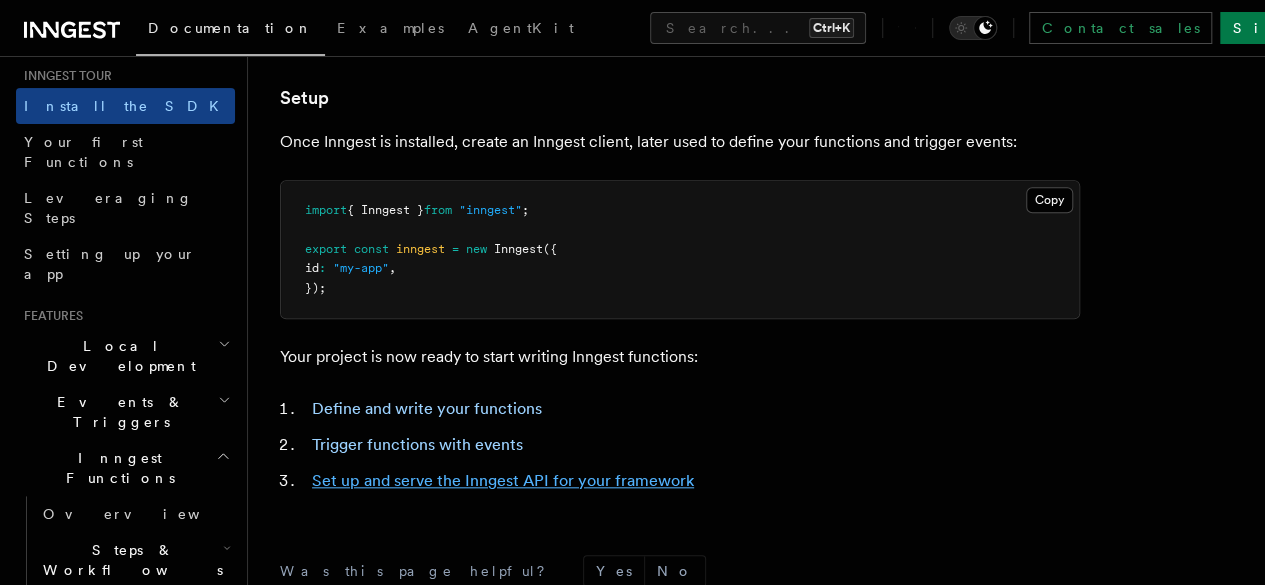 scroll, scrollTop: 804, scrollLeft: 0, axis: vertical 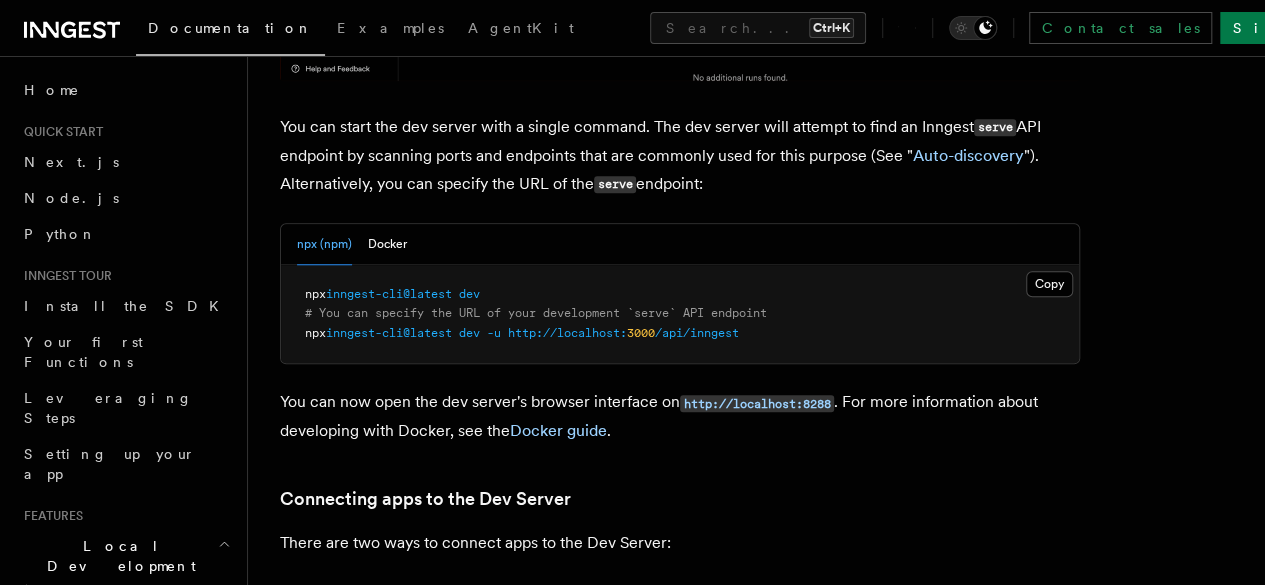 click on "You can now open the dev server's browser interface on  http://localhost:8288 . For more information about developing with Docker, see the  Docker guide ." at bounding box center (680, 416) 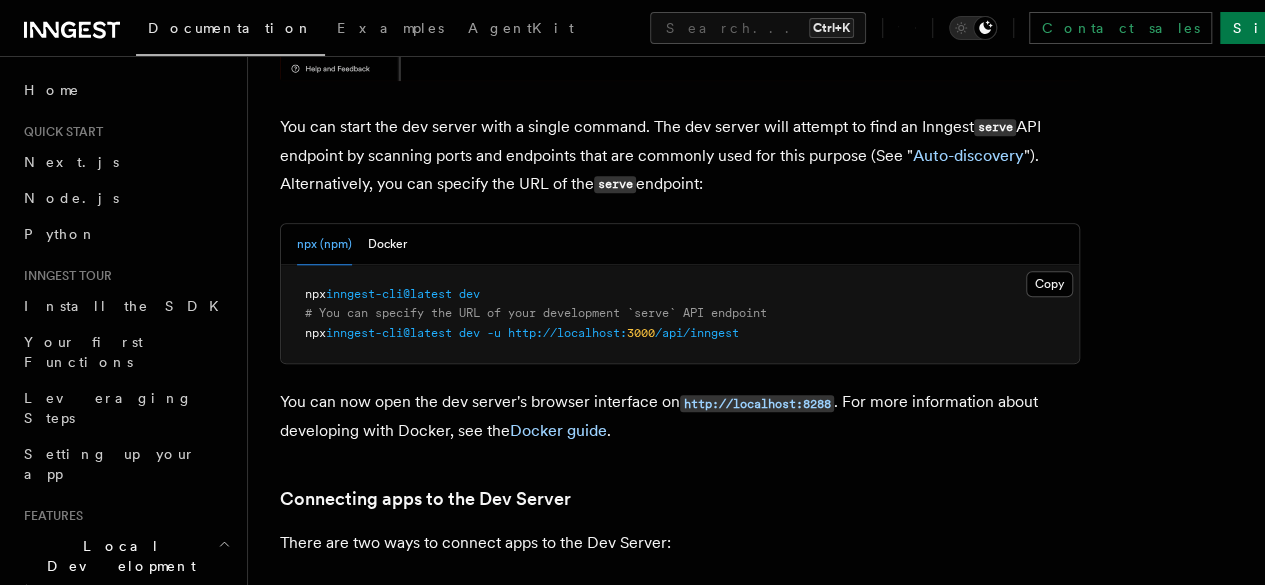 click on "You can now open the dev server's browser interface on  http://localhost:8288 . For more information about developing with Docker, see the  Docker guide ." at bounding box center (680, 416) 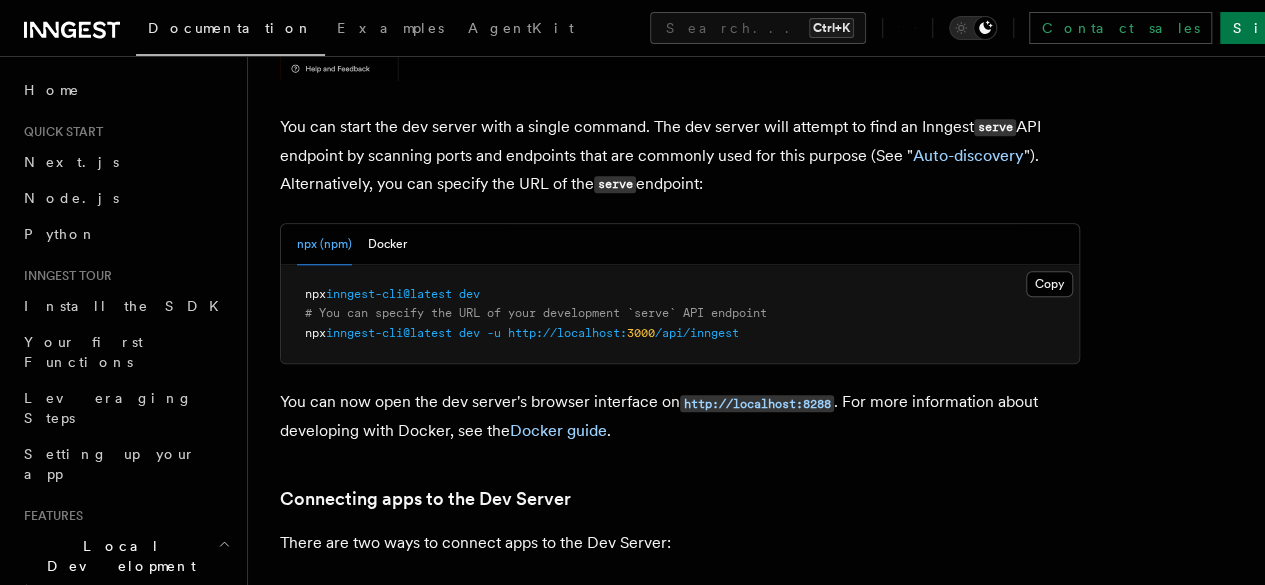 click on "dev" at bounding box center (469, 294) 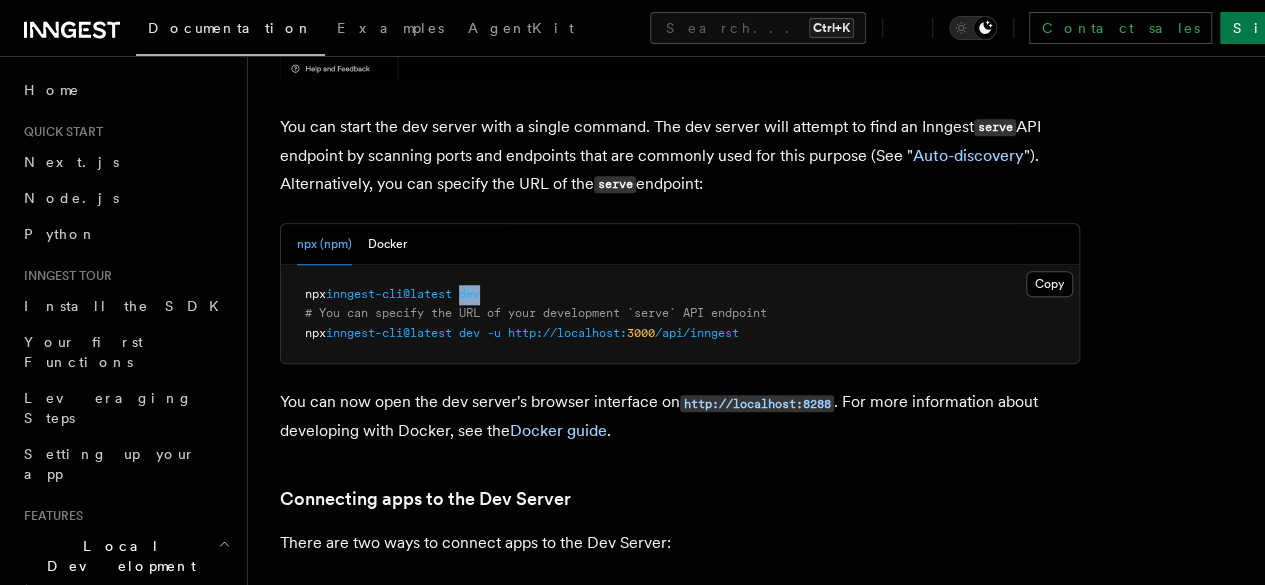 click on "dev" at bounding box center (469, 294) 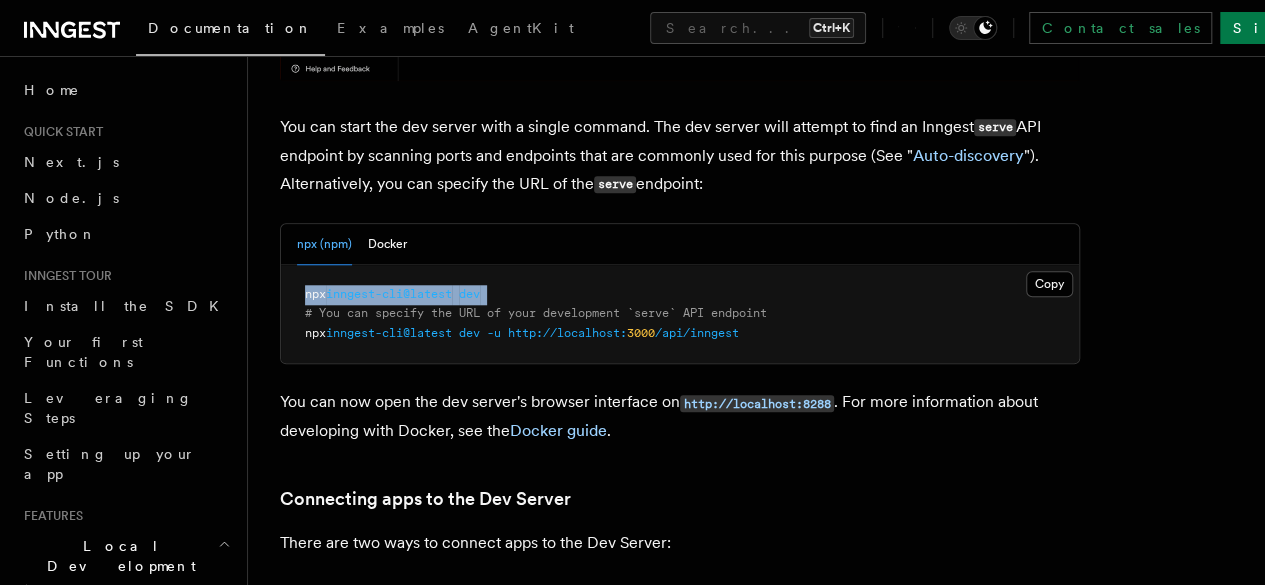 click on "dev" at bounding box center (469, 294) 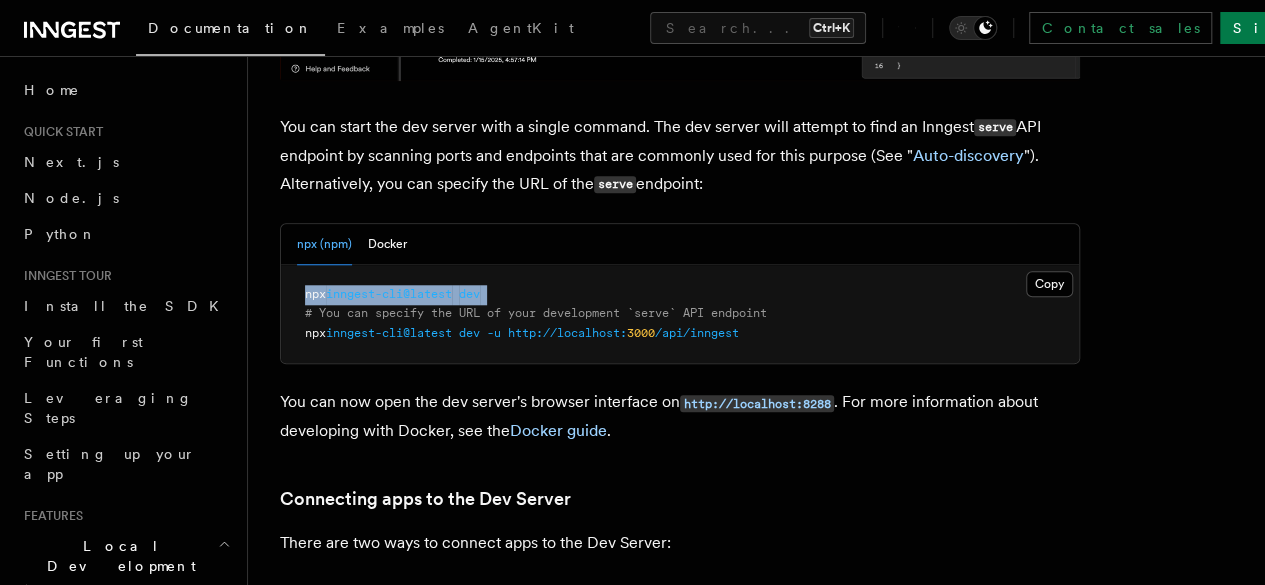 copy on "npx  inngest-cli@latest   dev" 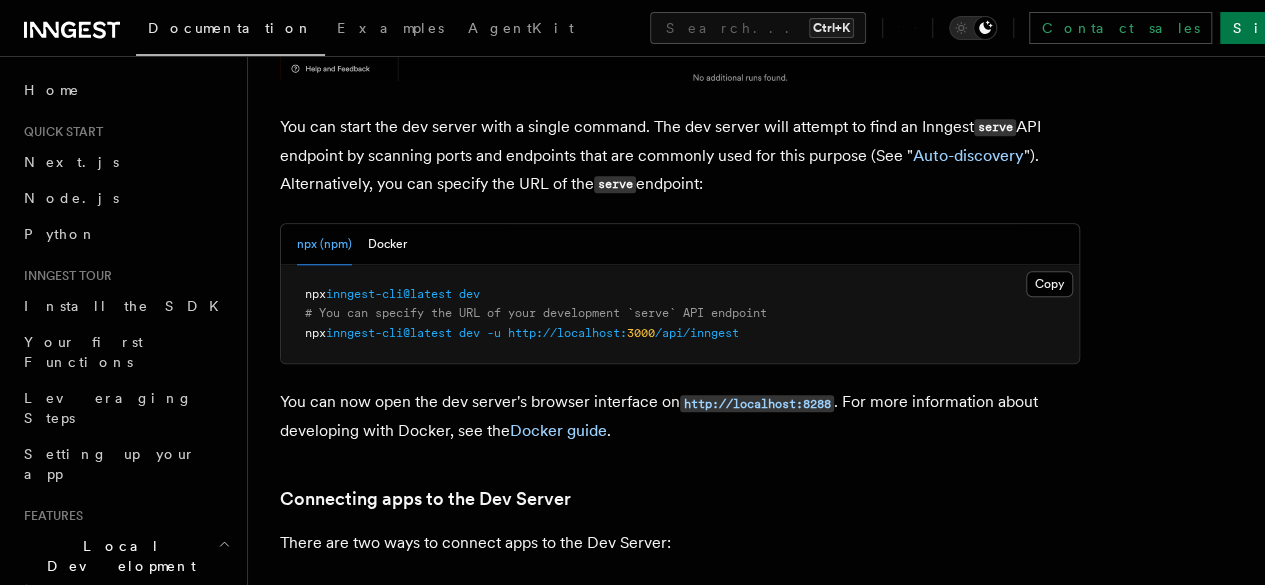 click on "Connecting apps to the Dev Server" at bounding box center [680, 499] 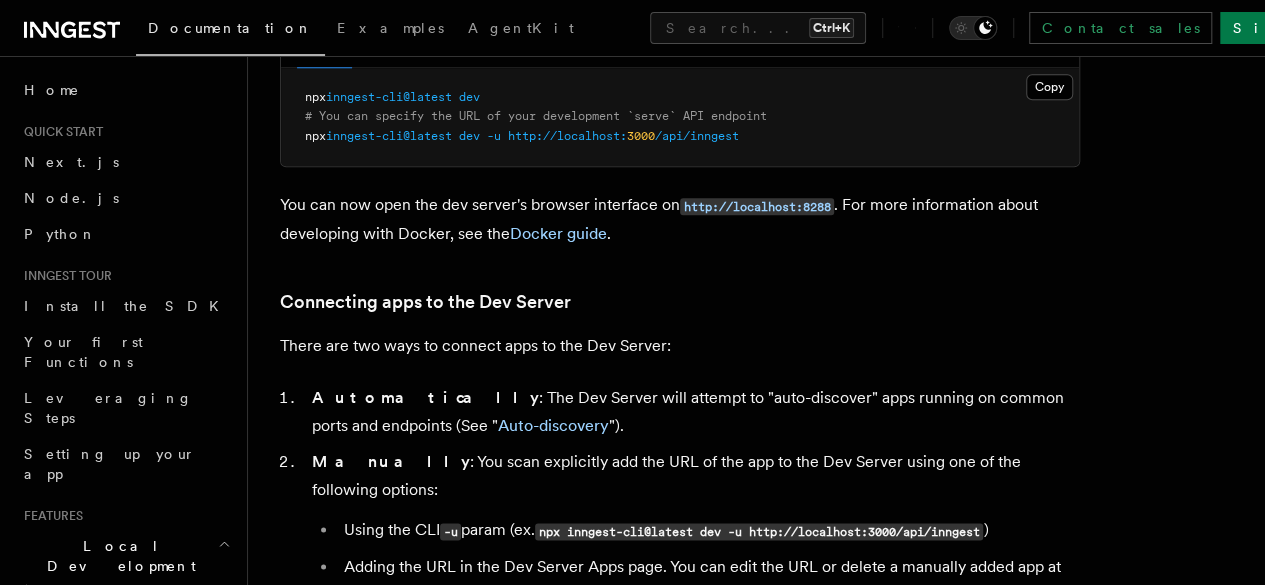 scroll, scrollTop: 995, scrollLeft: 0, axis: vertical 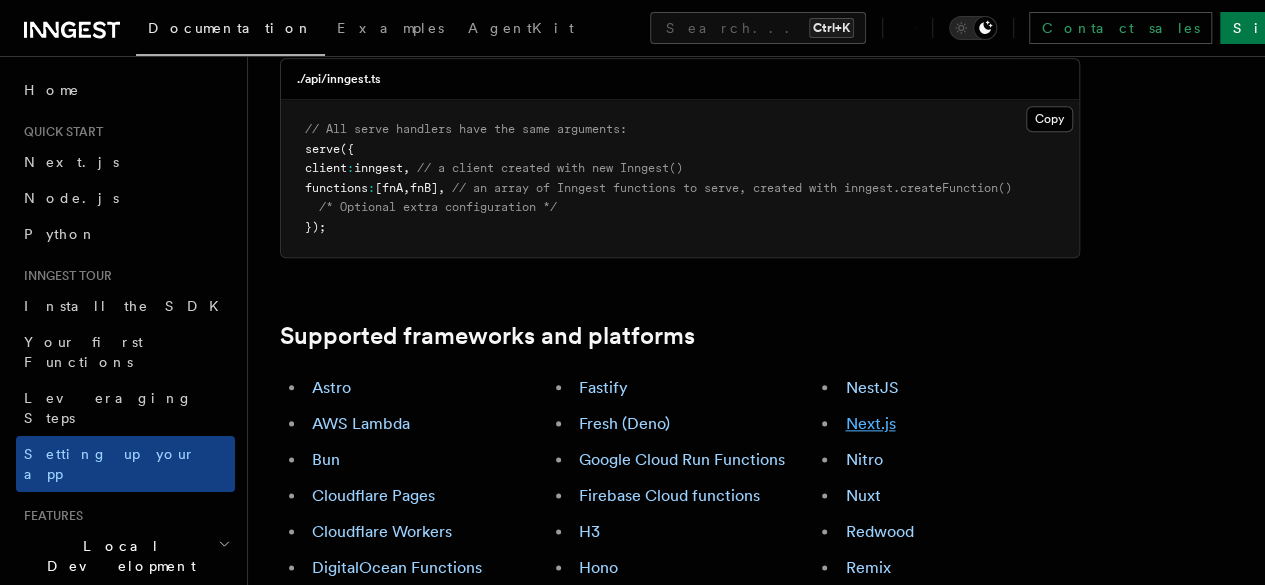 click on "Next.js" at bounding box center (870, 423) 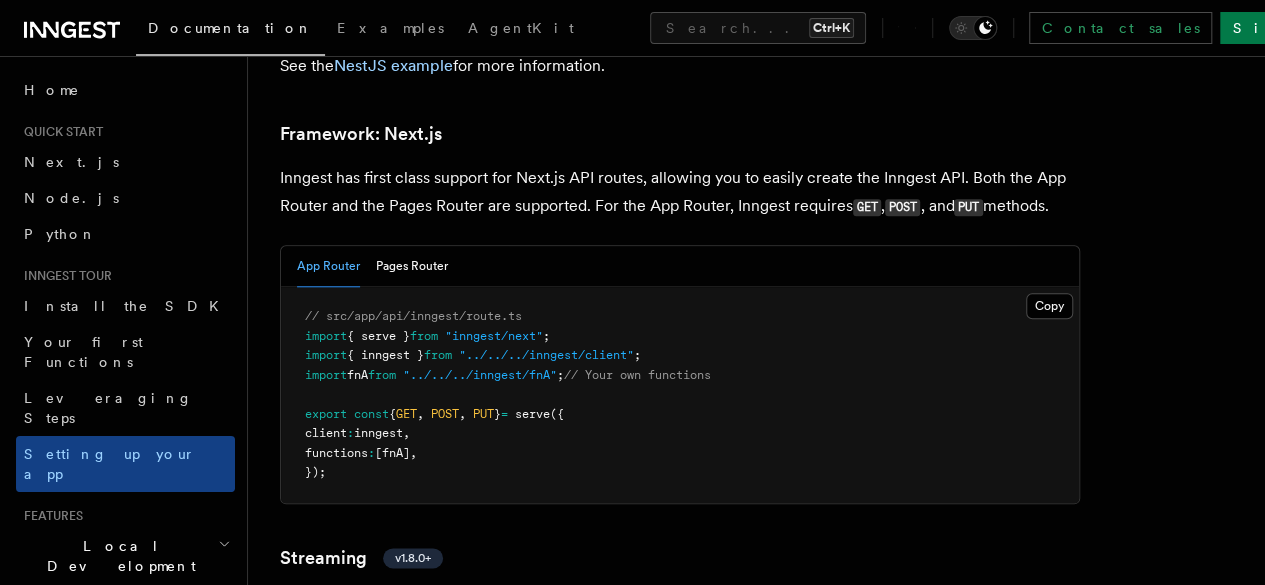 scroll, scrollTop: 12316, scrollLeft: 0, axis: vertical 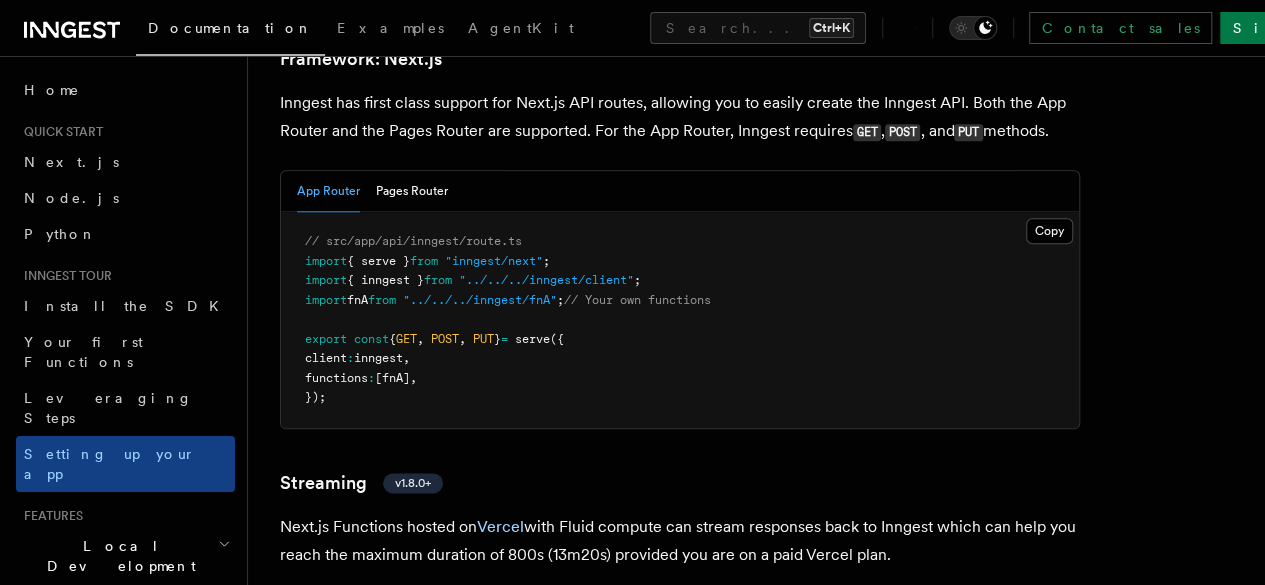 click on "// src/app/api/inngest/route.ts
import  { serve }  from   "inngest/next" ;
import  { inngest }  from   "../../../inngest/client" ;
import  fnA  from   "../../../inngest/fnA" ;  // Your own functions
export   const  {  GET ,   POST ,   PUT  }  =   serve ({
client :  inngest ,
functions :  [fnA] ,
});" at bounding box center (680, 320) 